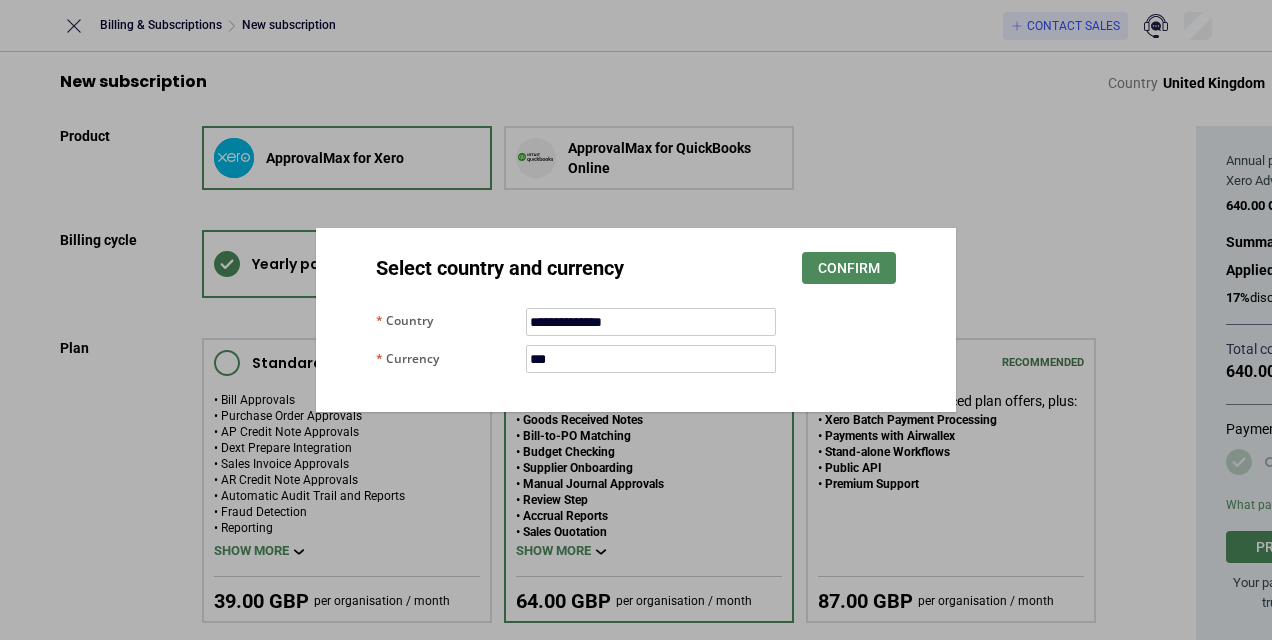 scroll, scrollTop: 0, scrollLeft: 0, axis: both 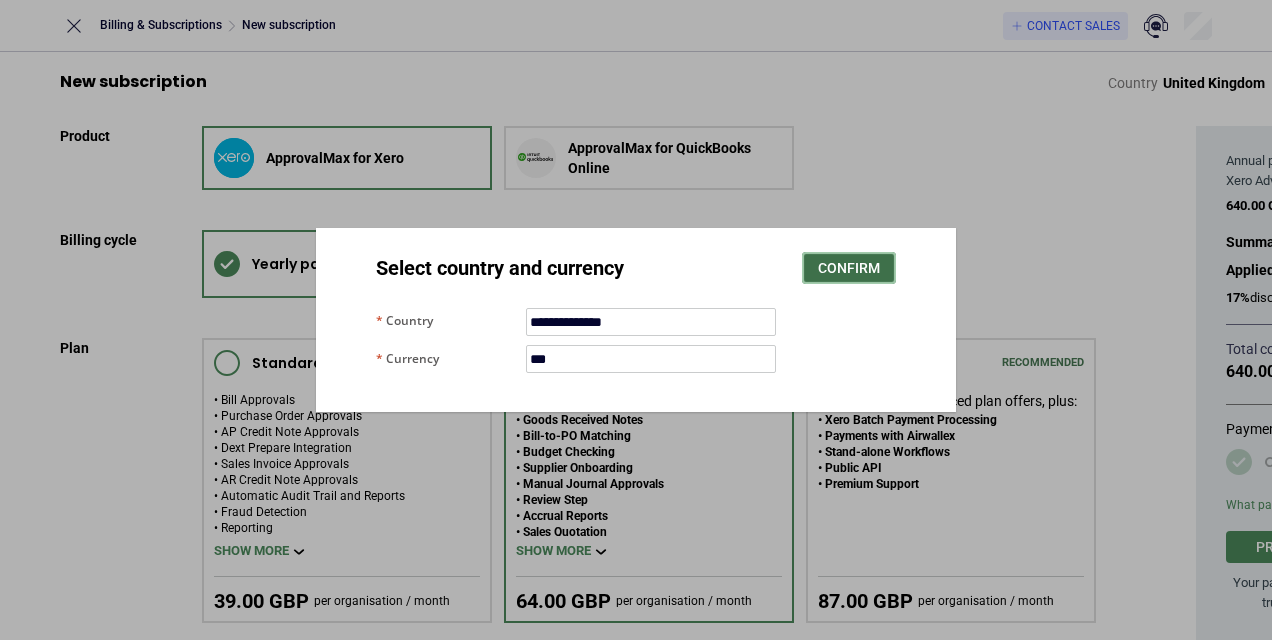 click on "Confirm" at bounding box center (849, 268) 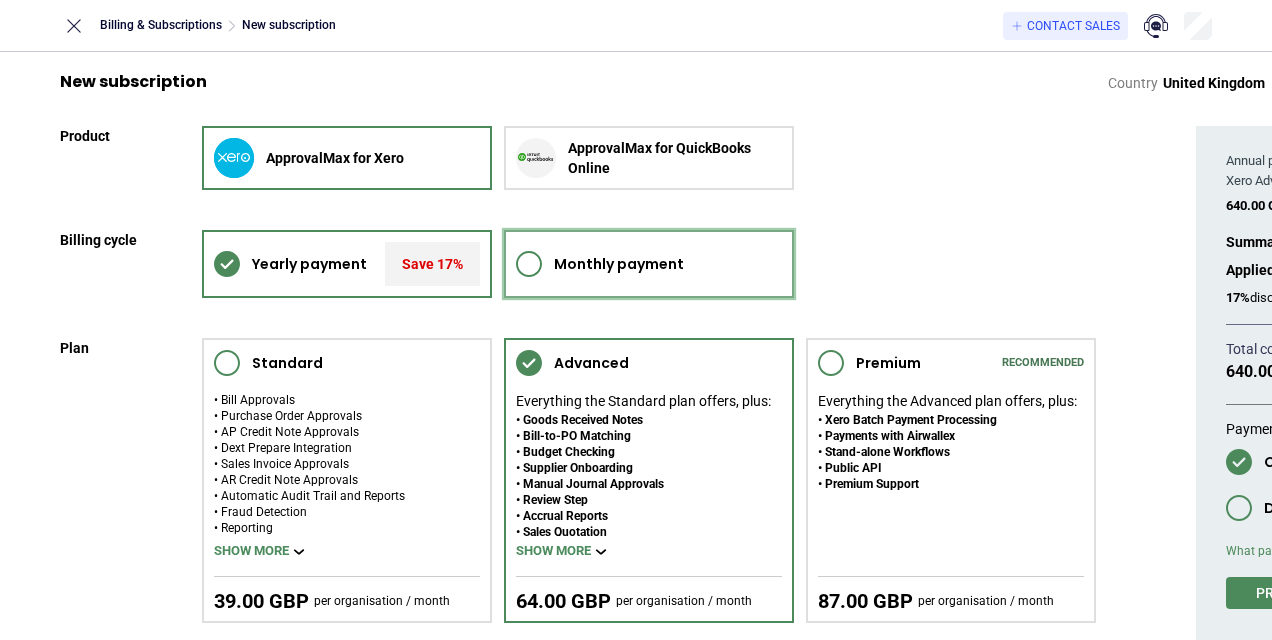 click 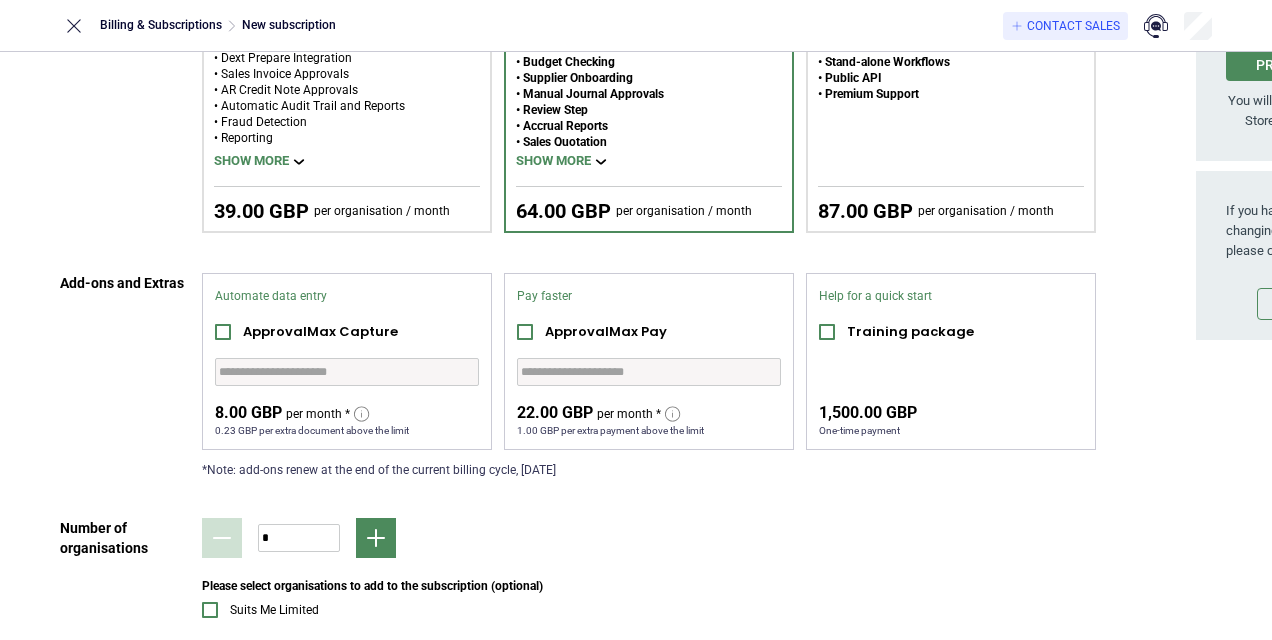 scroll, scrollTop: 470, scrollLeft: 0, axis: vertical 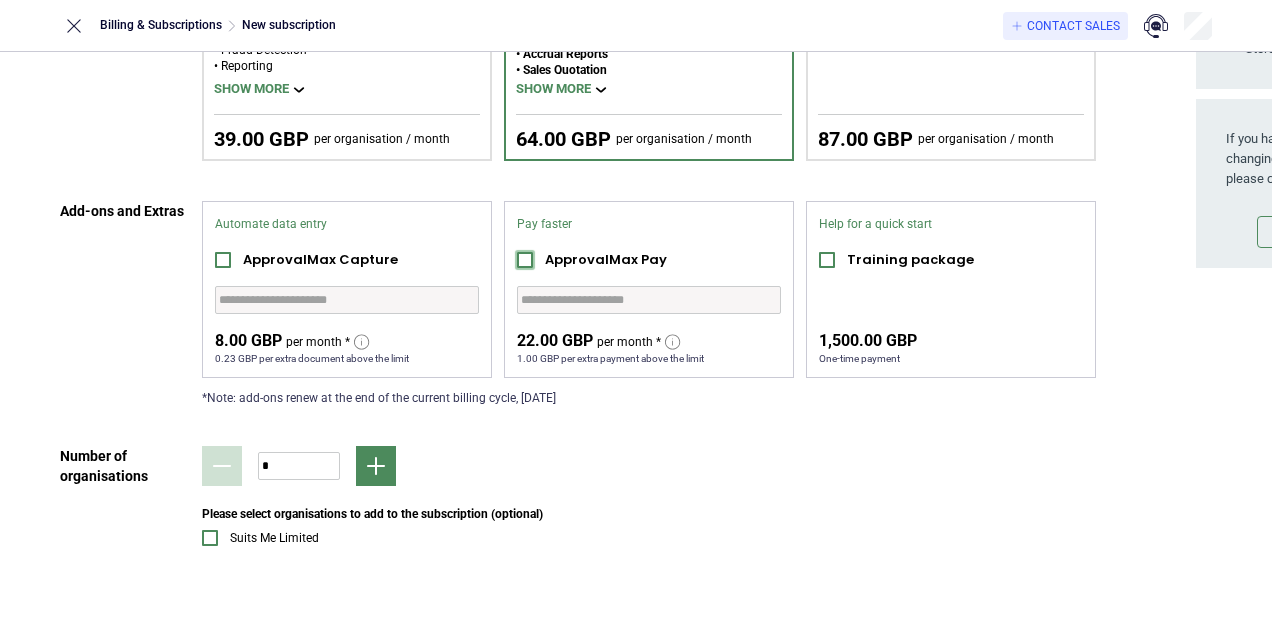 click at bounding box center [525, 260] 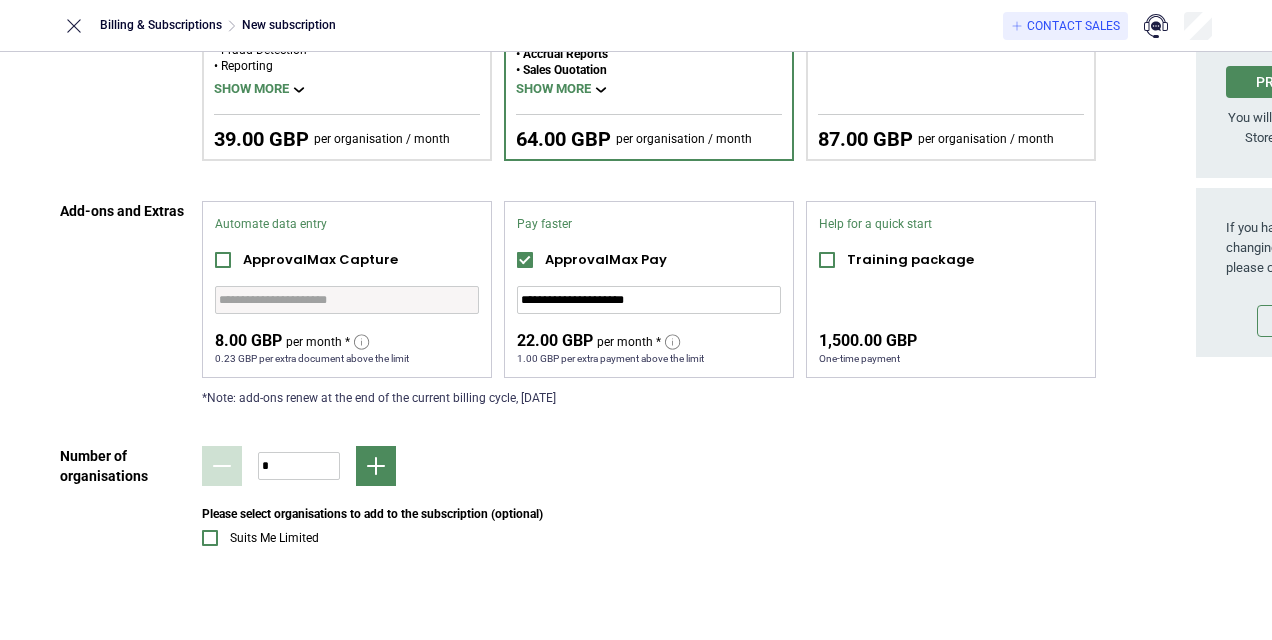 drag, startPoint x: 956, startPoint y: 630, endPoint x: 1101, endPoint y: 644, distance: 145.6743 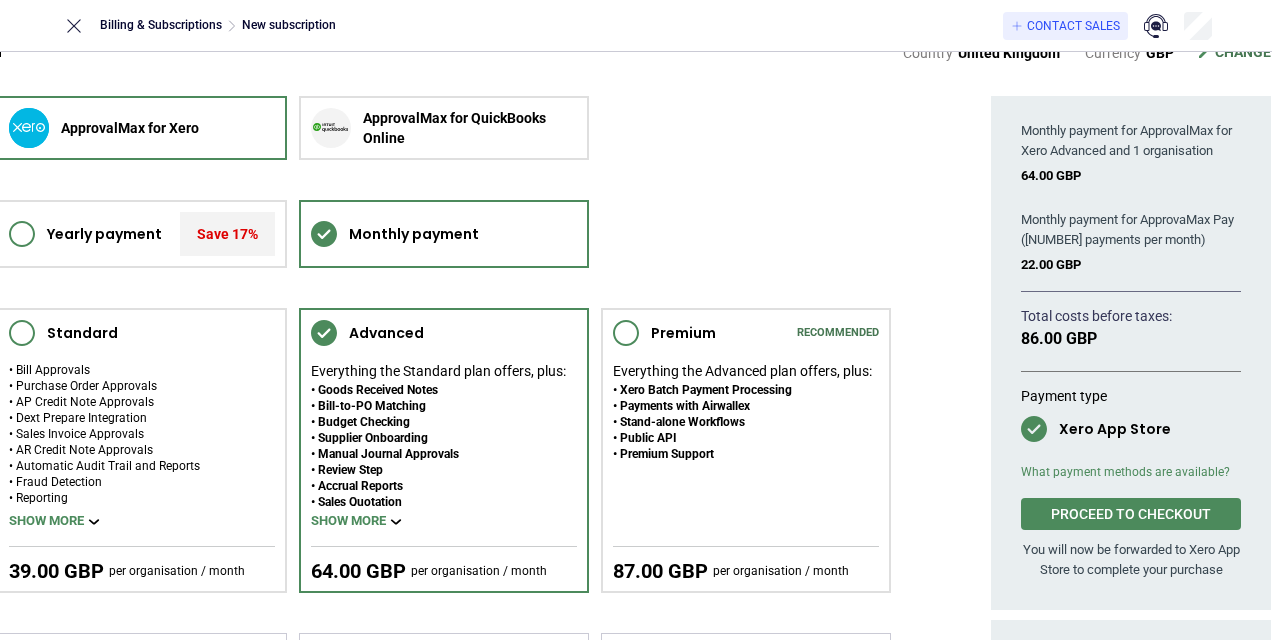 scroll, scrollTop: 3, scrollLeft: 205, axis: both 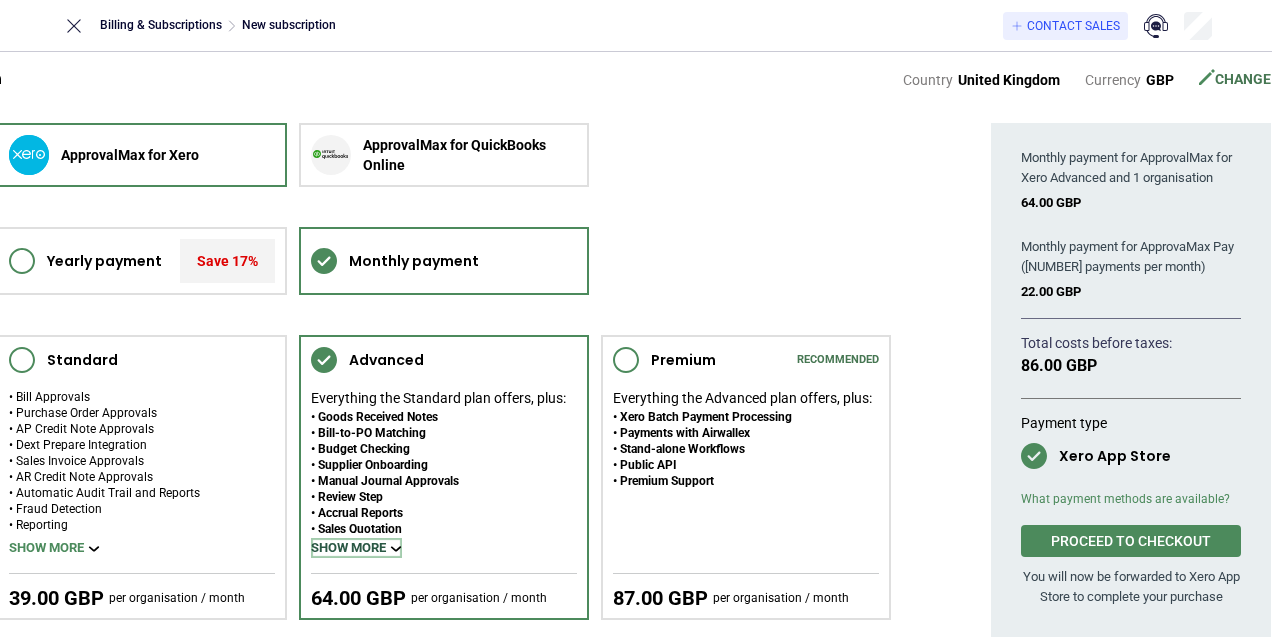 click 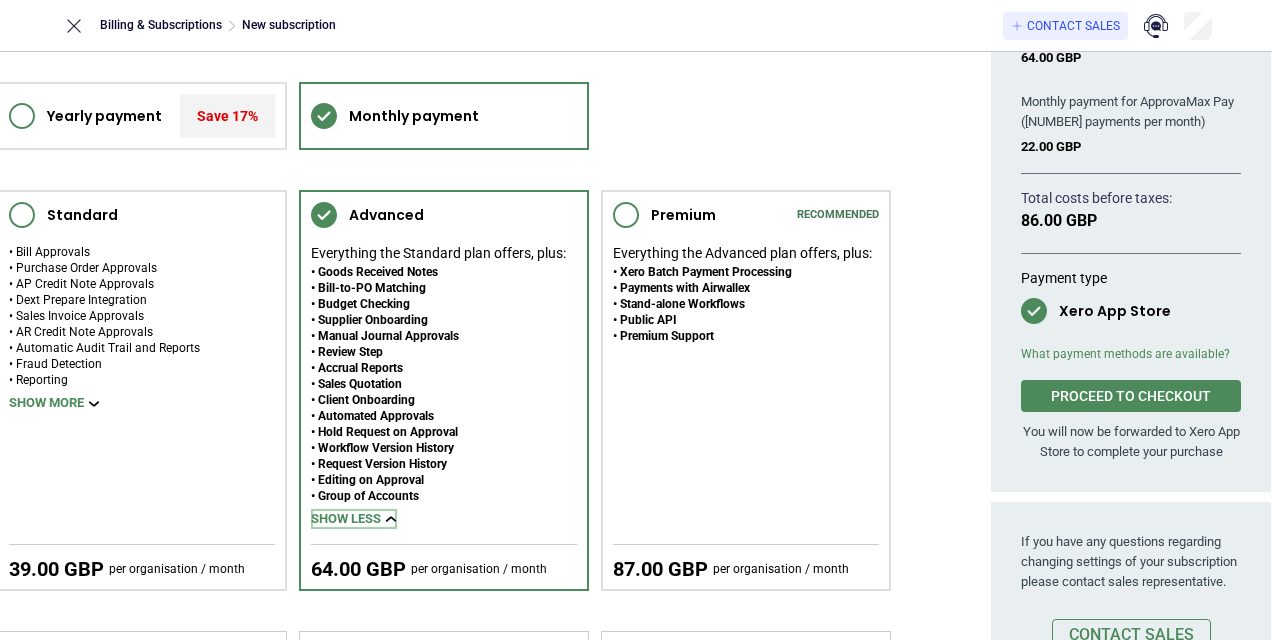 scroll, scrollTop: 203, scrollLeft: 205, axis: both 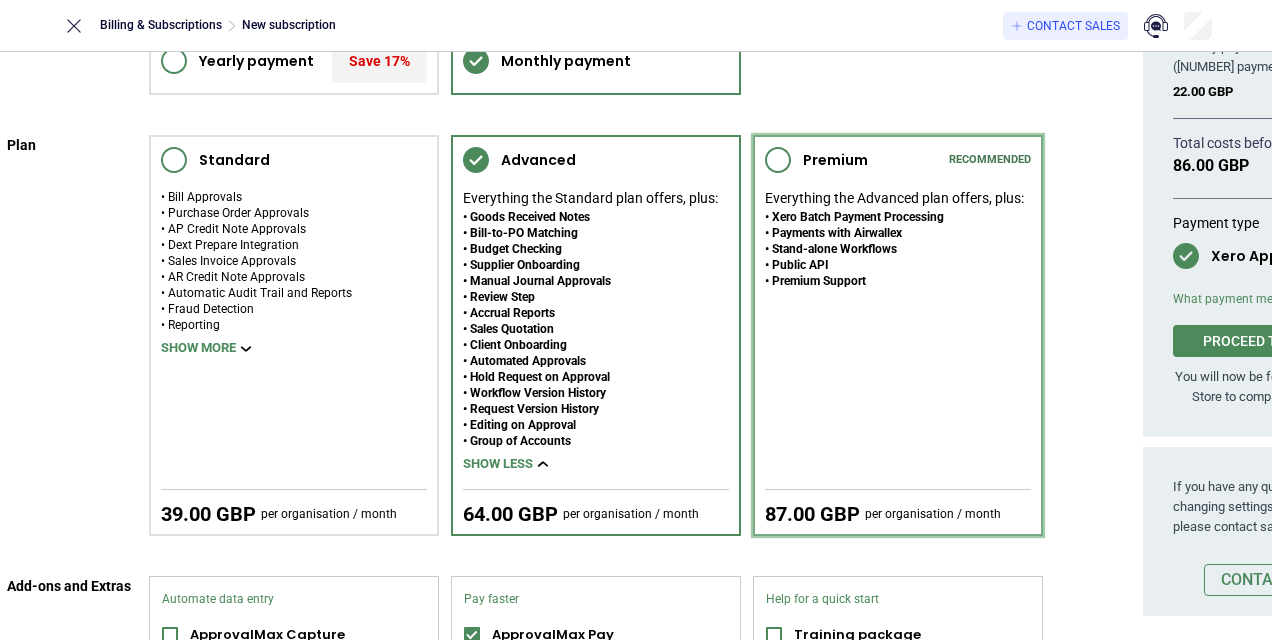 click 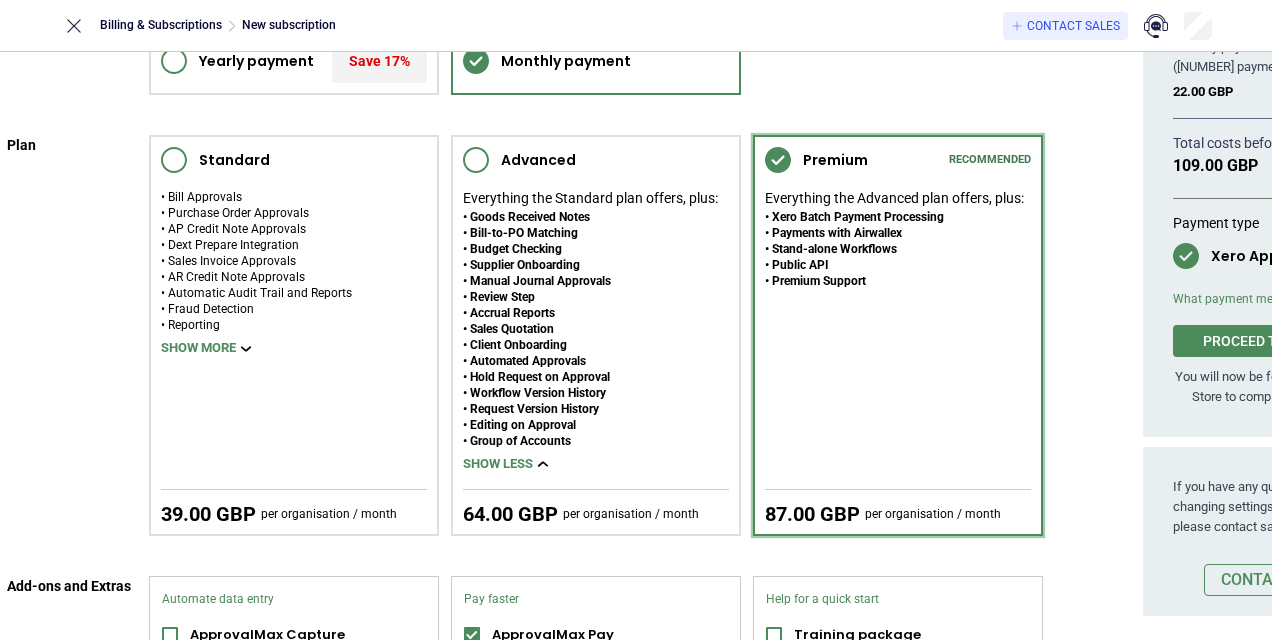 scroll, scrollTop: 536, scrollLeft: 53, axis: both 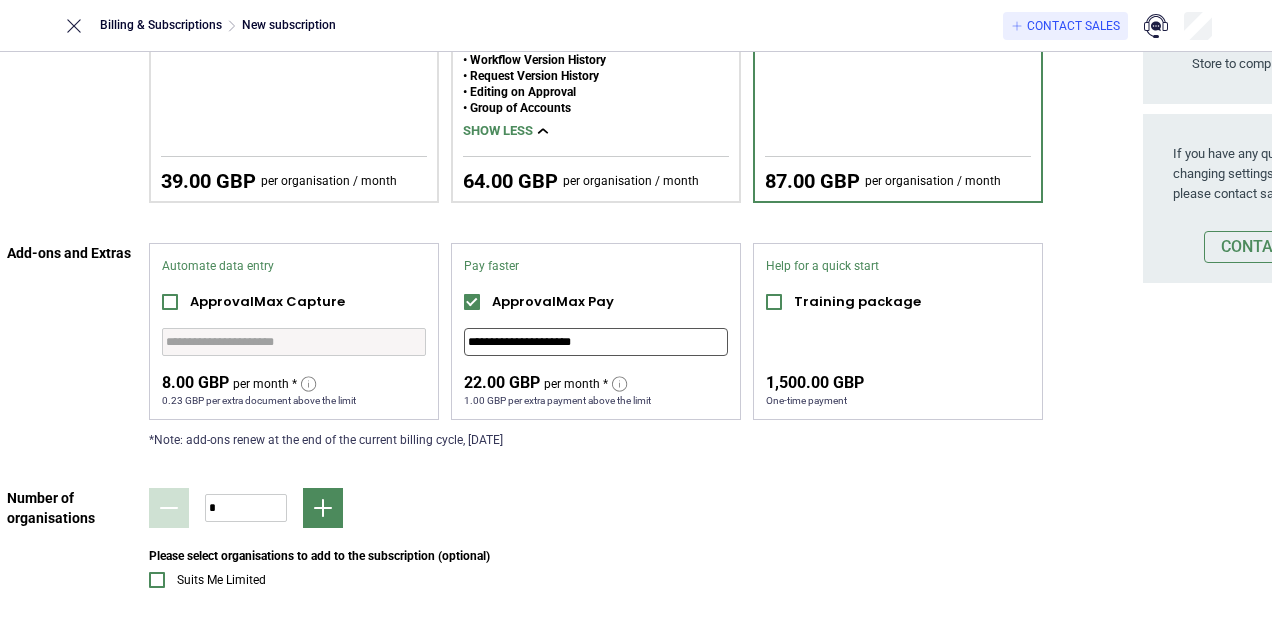 click on "**********" at bounding box center [596, 342] 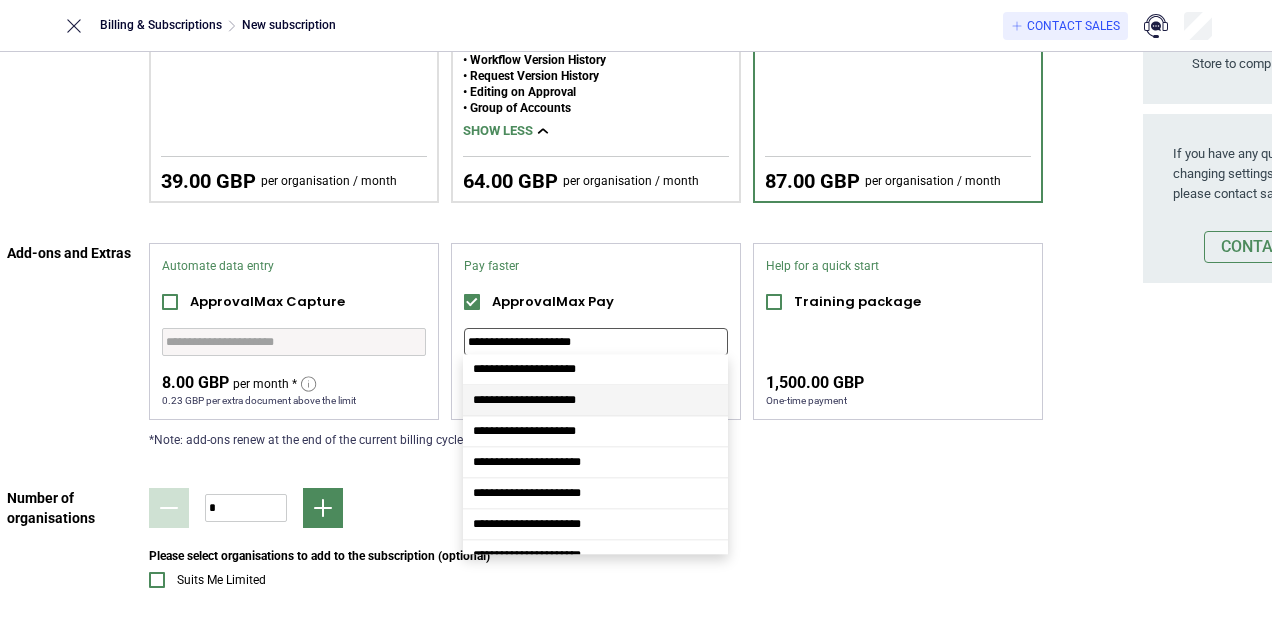 click on "**********" at bounding box center [595, 400] 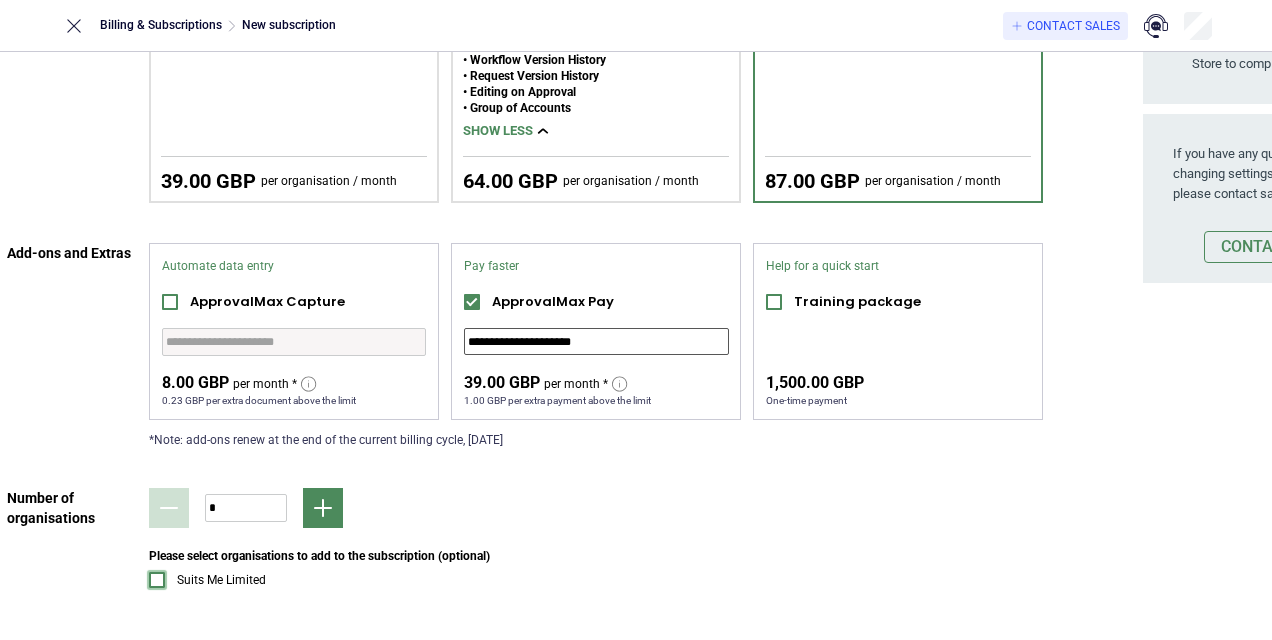 type on "**********" 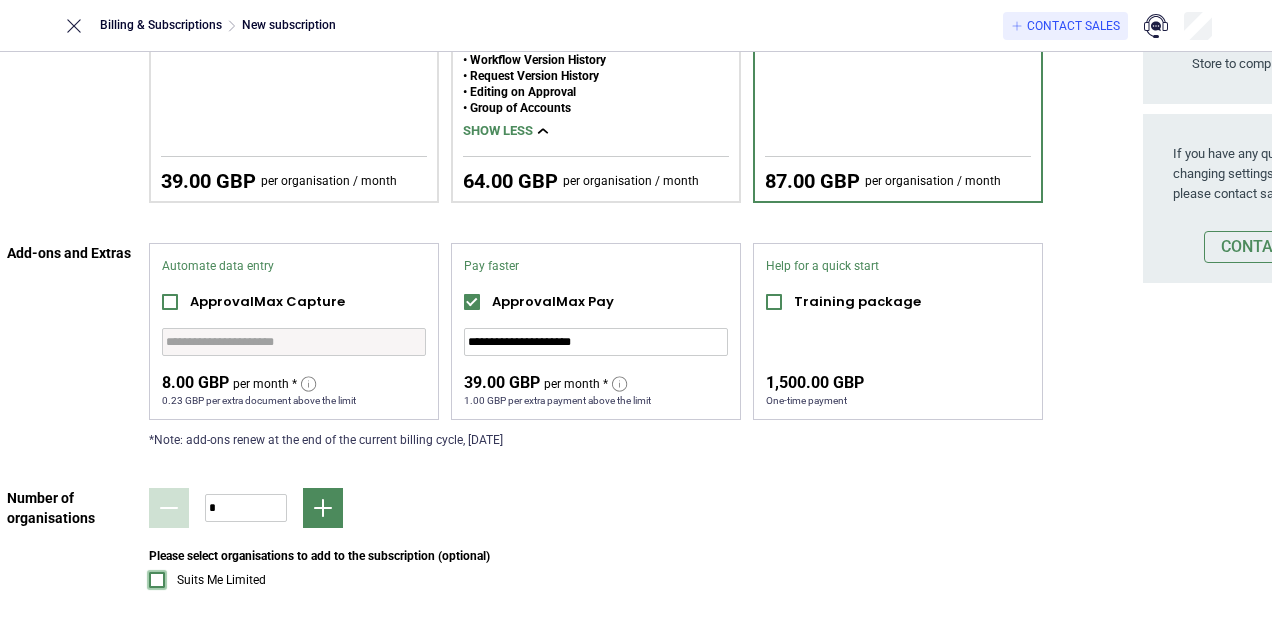 click at bounding box center [157, 580] 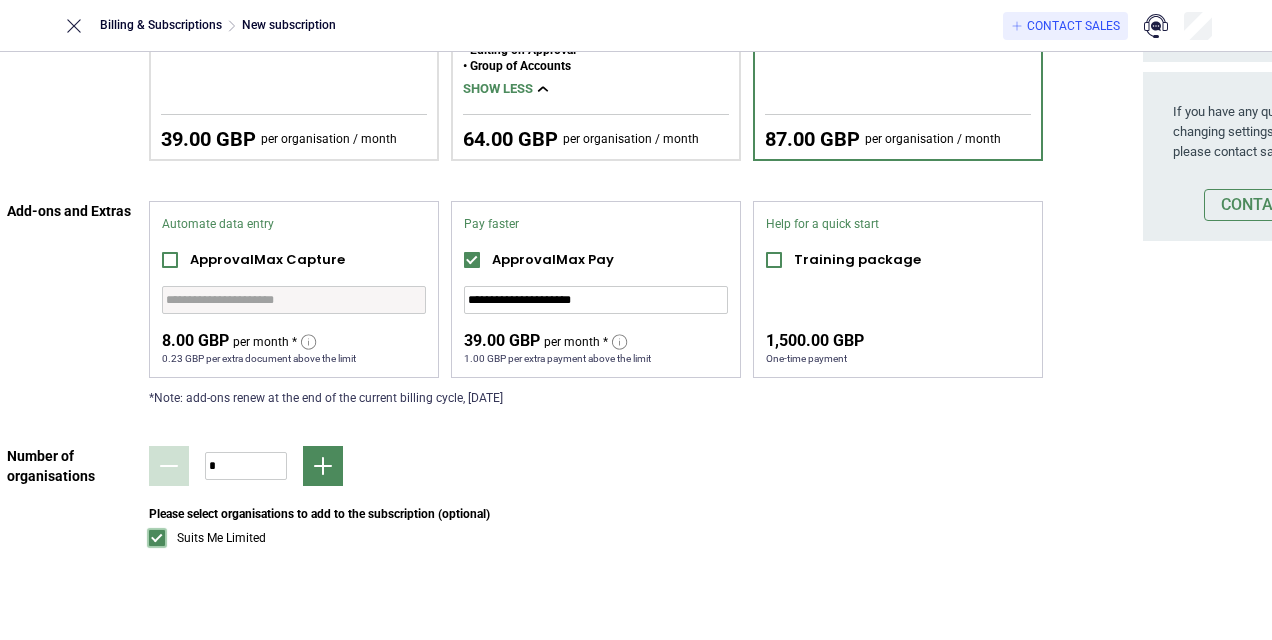 scroll, scrollTop: 119, scrollLeft: 53, axis: both 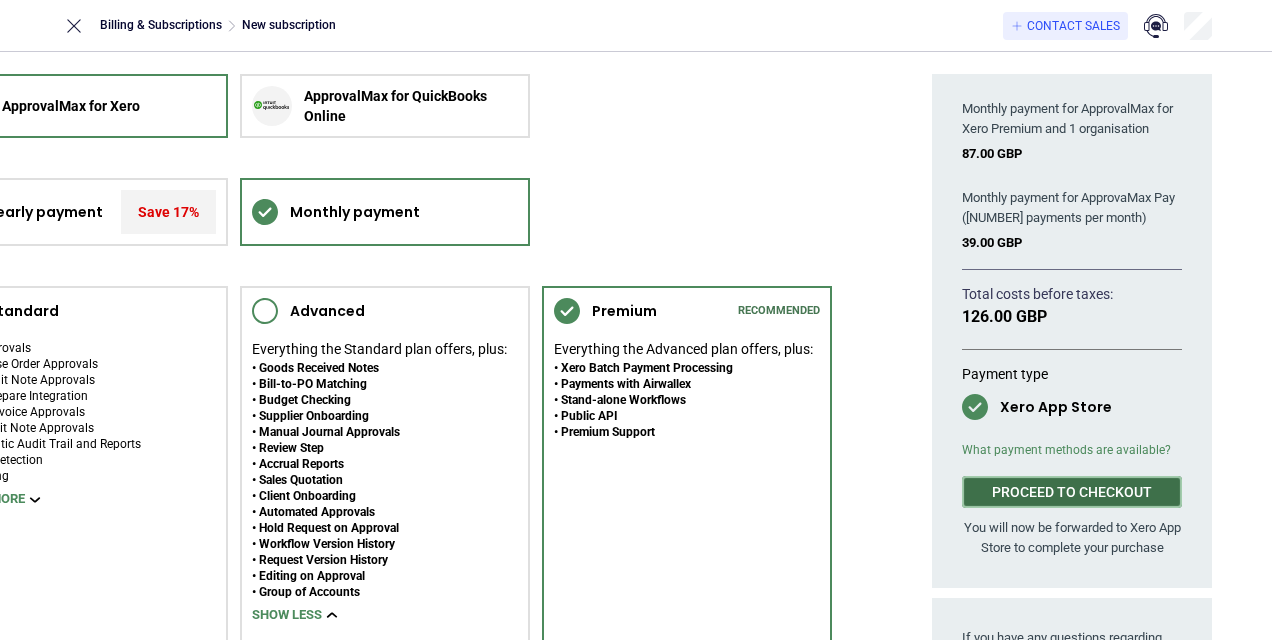 click on "PROCEED TO CHECKOUT" at bounding box center (1072, 492) 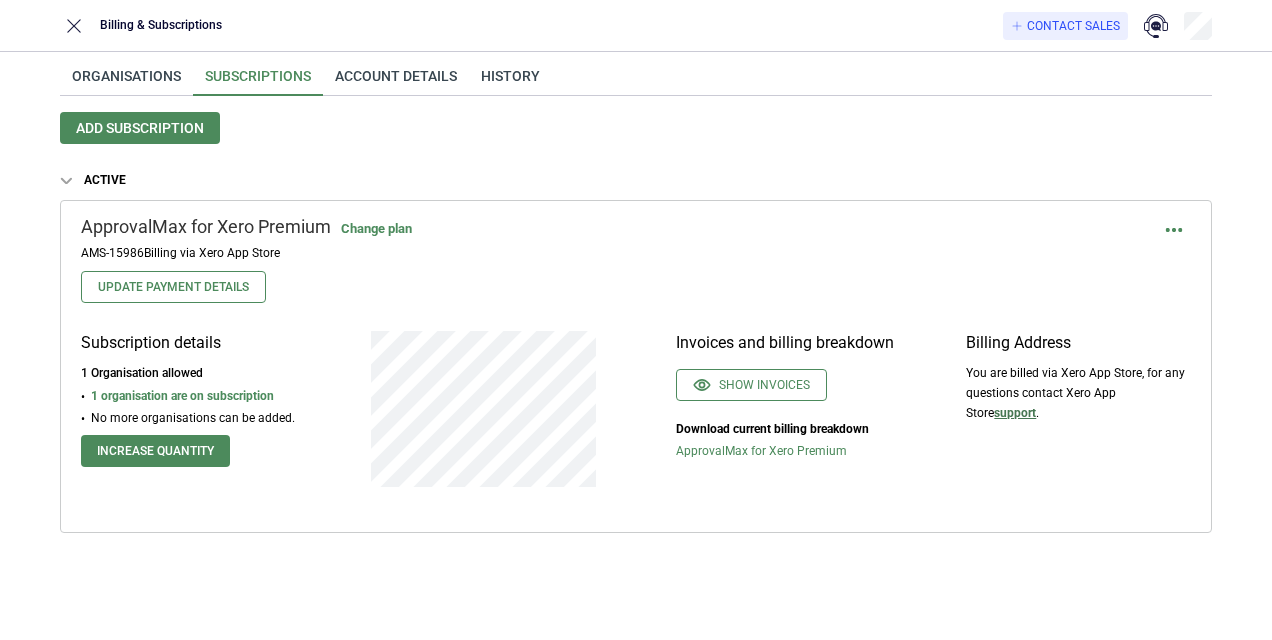scroll, scrollTop: 0, scrollLeft: 0, axis: both 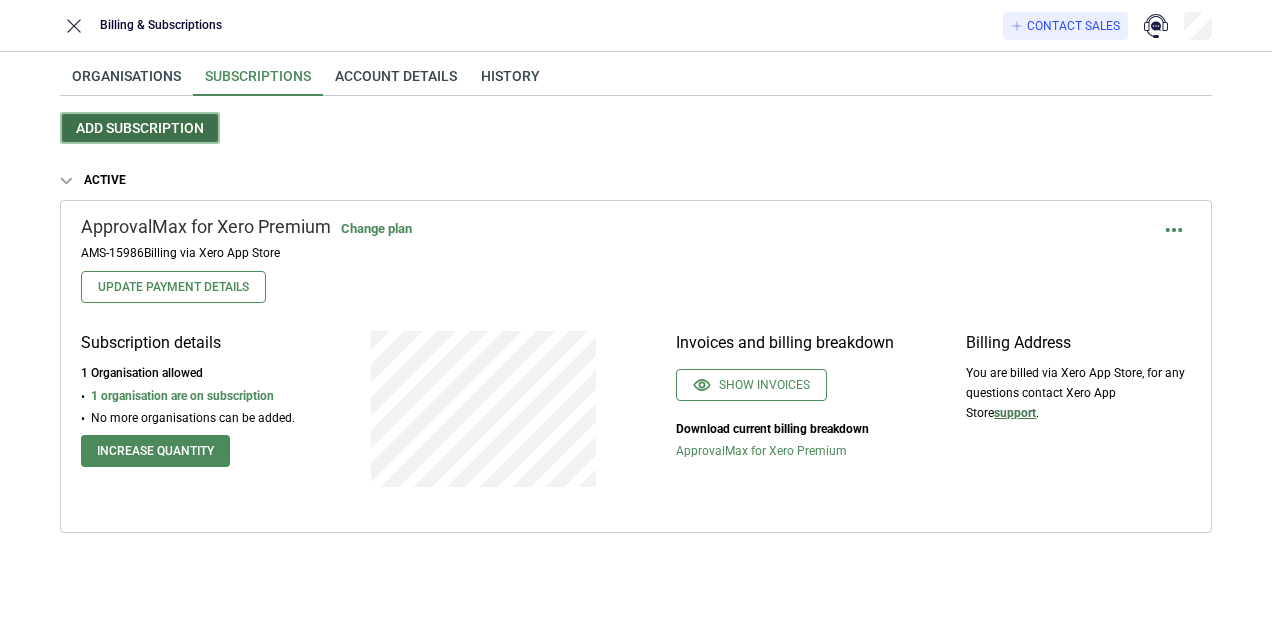 click on "Add subscription" at bounding box center [140, 128] 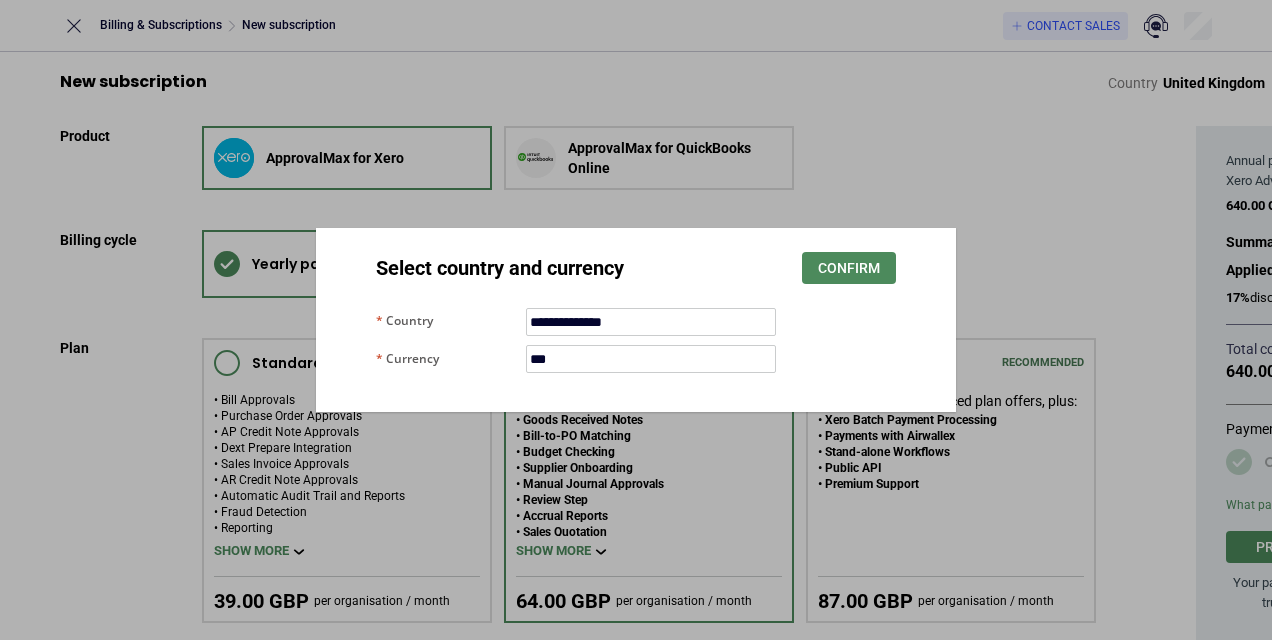 click on "**********" at bounding box center (636, 320) 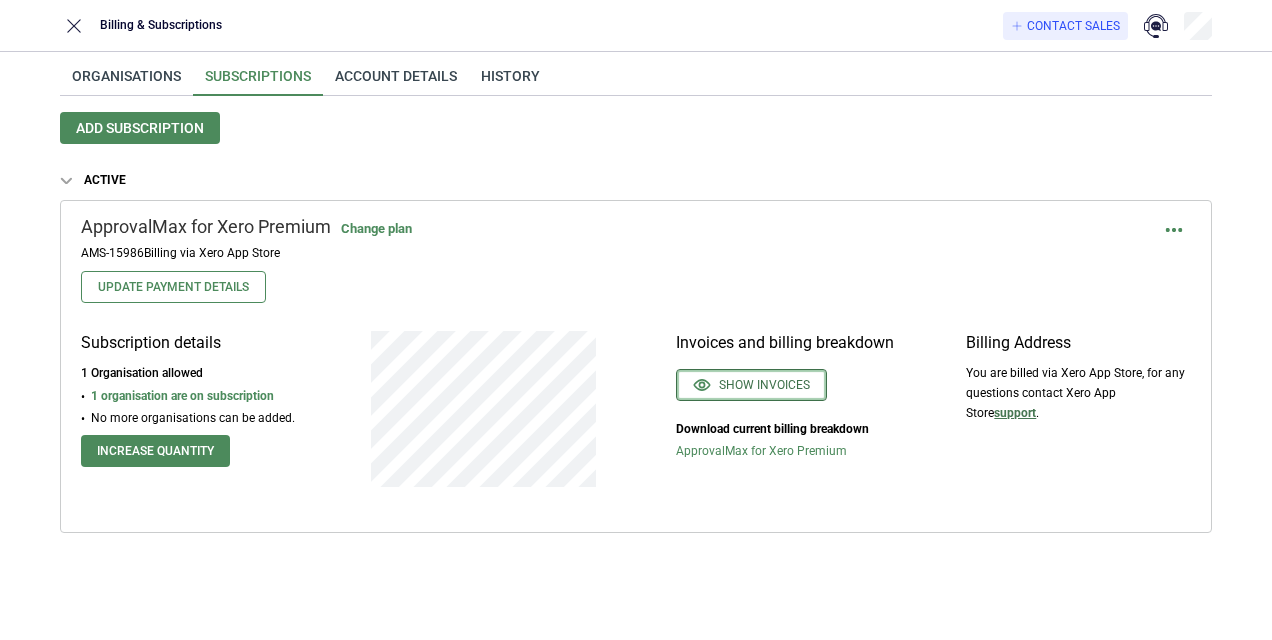 click on "Show invoices" at bounding box center (751, 385) 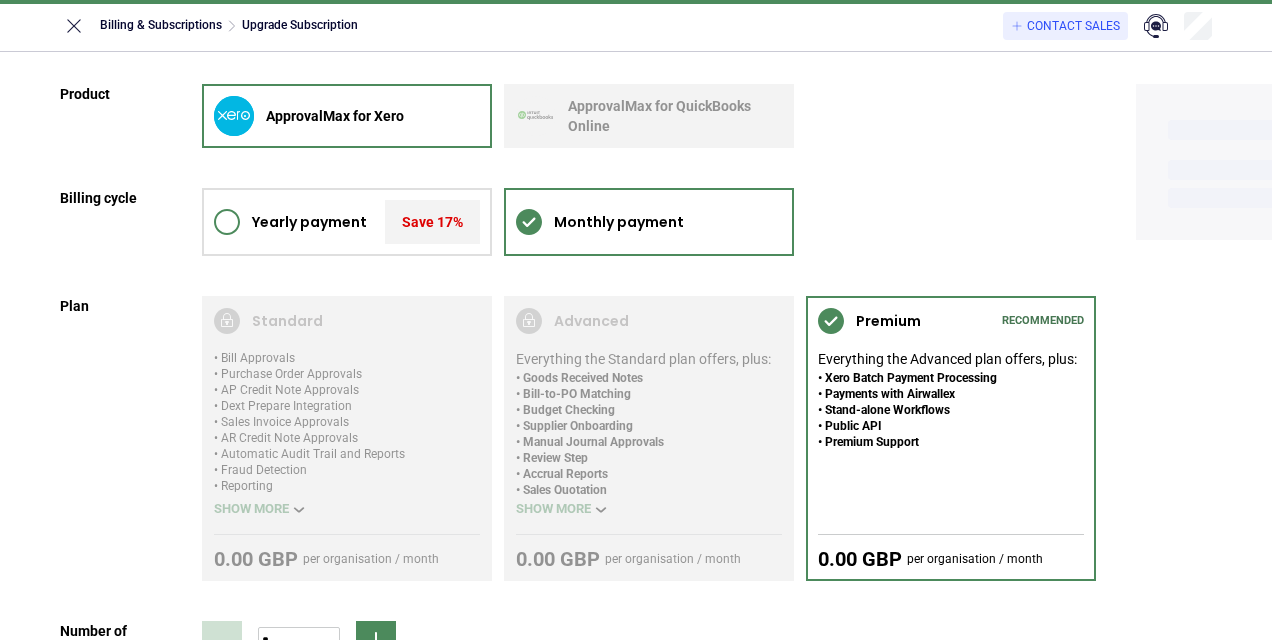 scroll, scrollTop: 0, scrollLeft: 0, axis: both 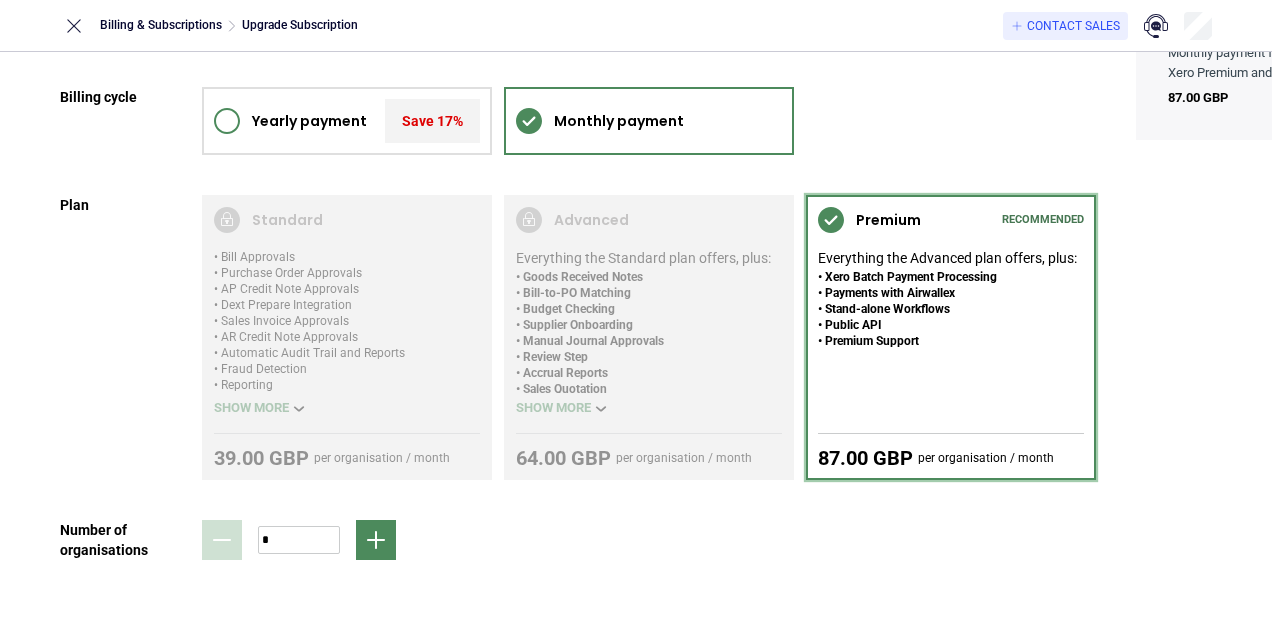 click on "Everything the Advanced plan offers, plus: Xero Batch Payment Processing Payments with Airwallex Stand-alone Workflows Public API Premium Support" at bounding box center (947, 333) 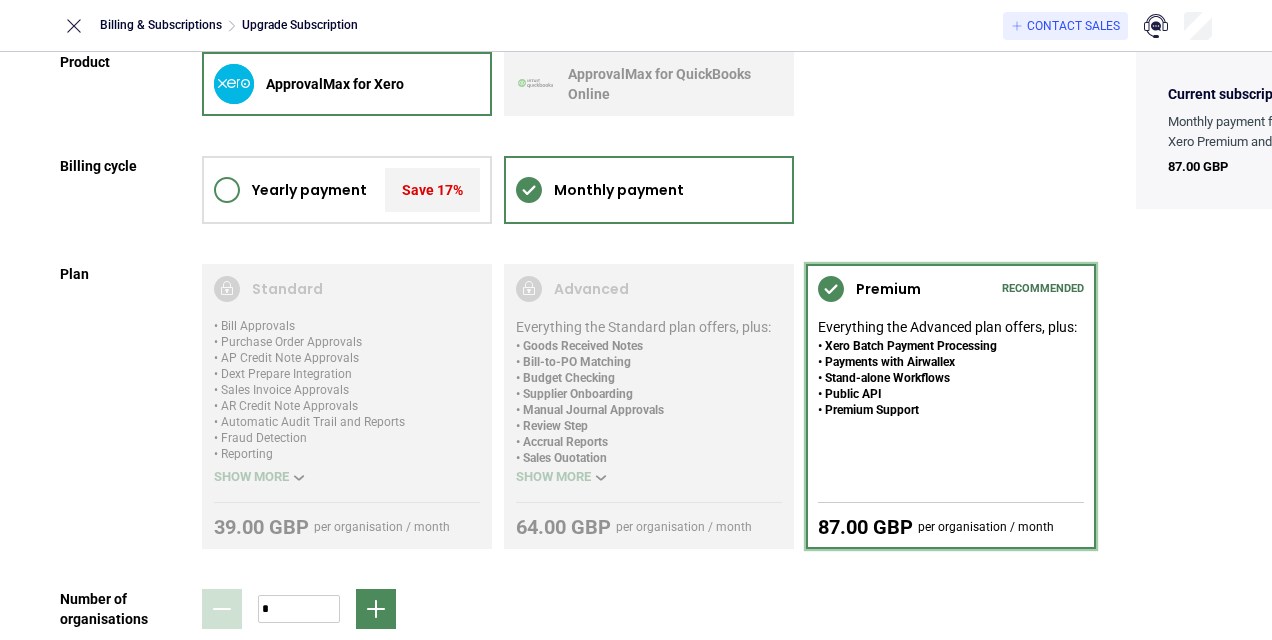 scroll, scrollTop: 0, scrollLeft: 0, axis: both 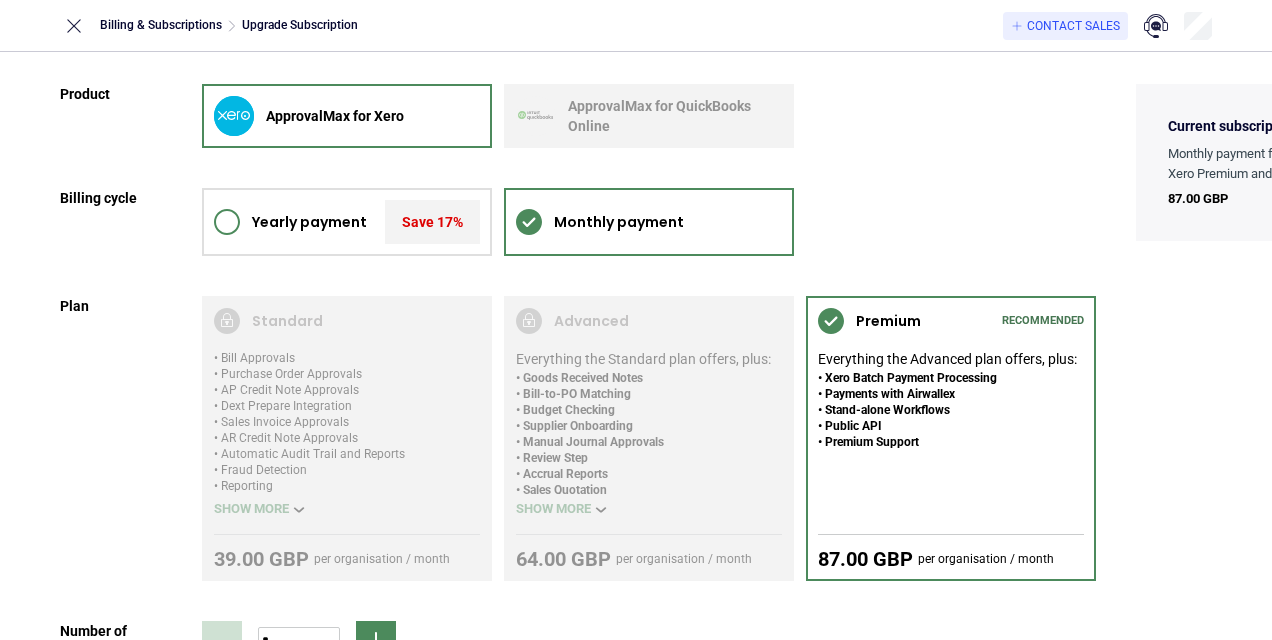 drag, startPoint x: 70, startPoint y: 26, endPoint x: 86, endPoint y: 46, distance: 25.612497 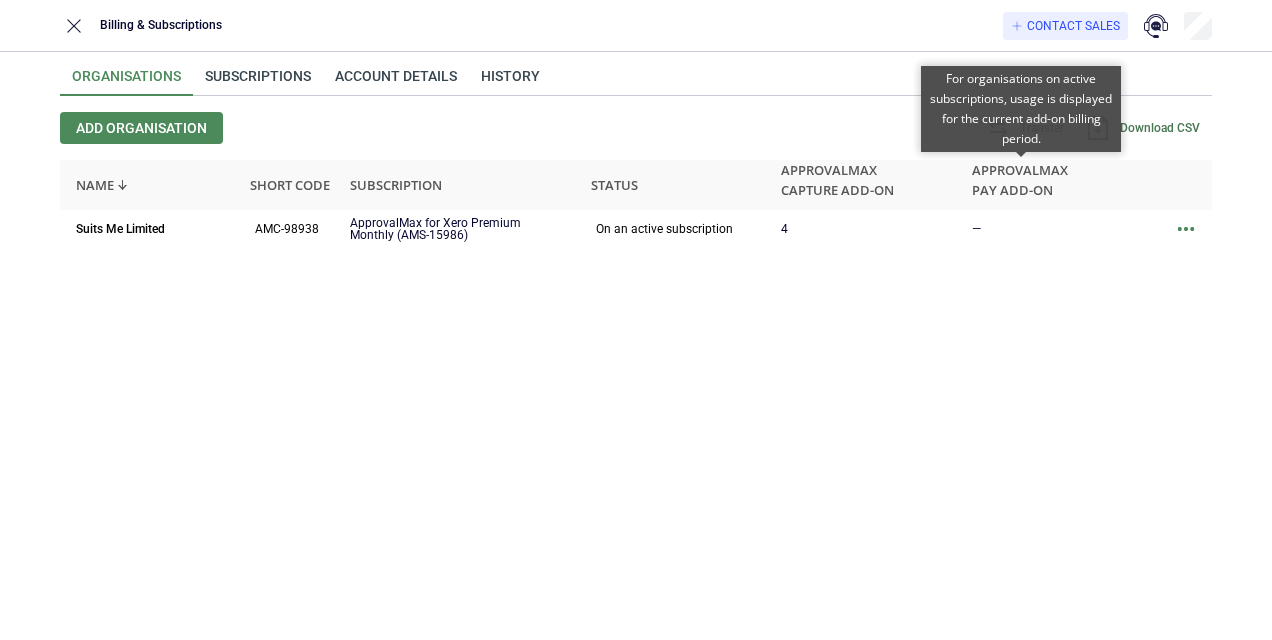 click on "ApprovalMax Pay add-on" at bounding box center [1020, 180] 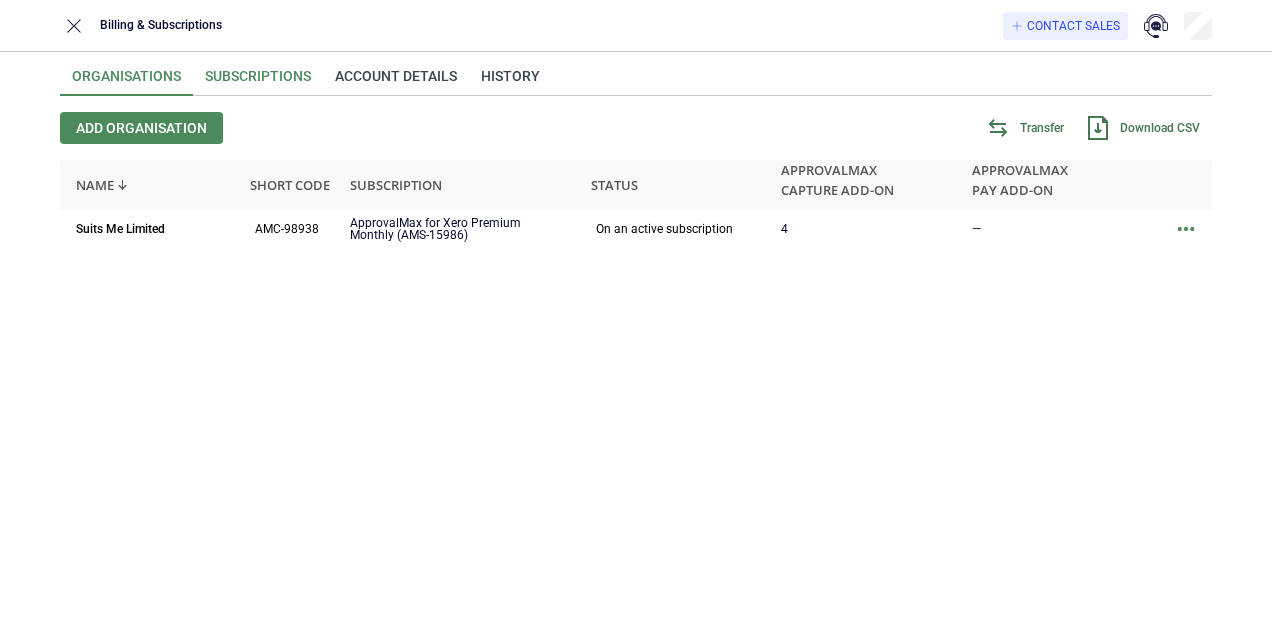 click on "Subscriptions" at bounding box center (258, 82) 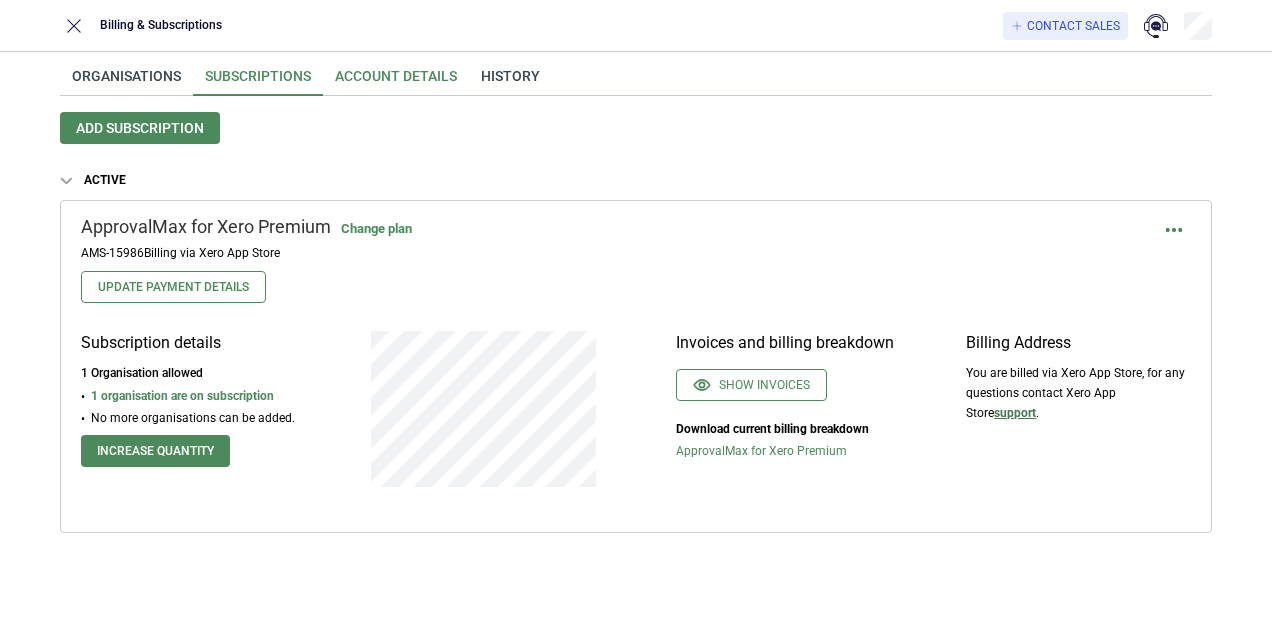 click on "Account details" at bounding box center (396, 82) 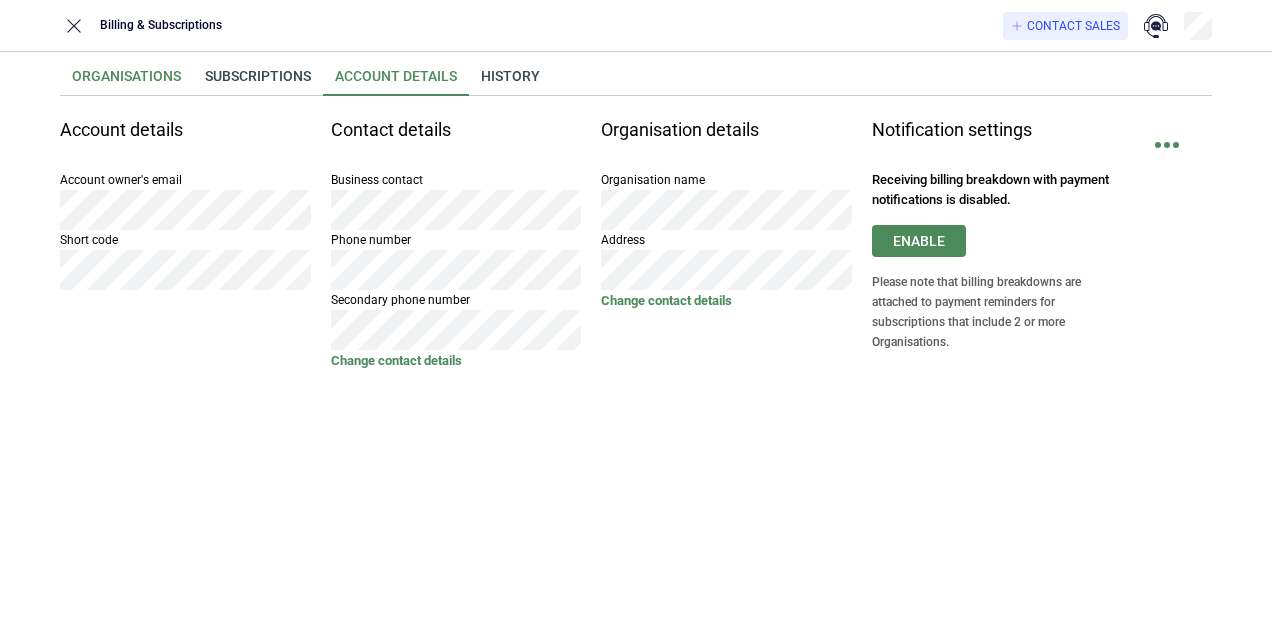 click on "Organisations" at bounding box center [126, 82] 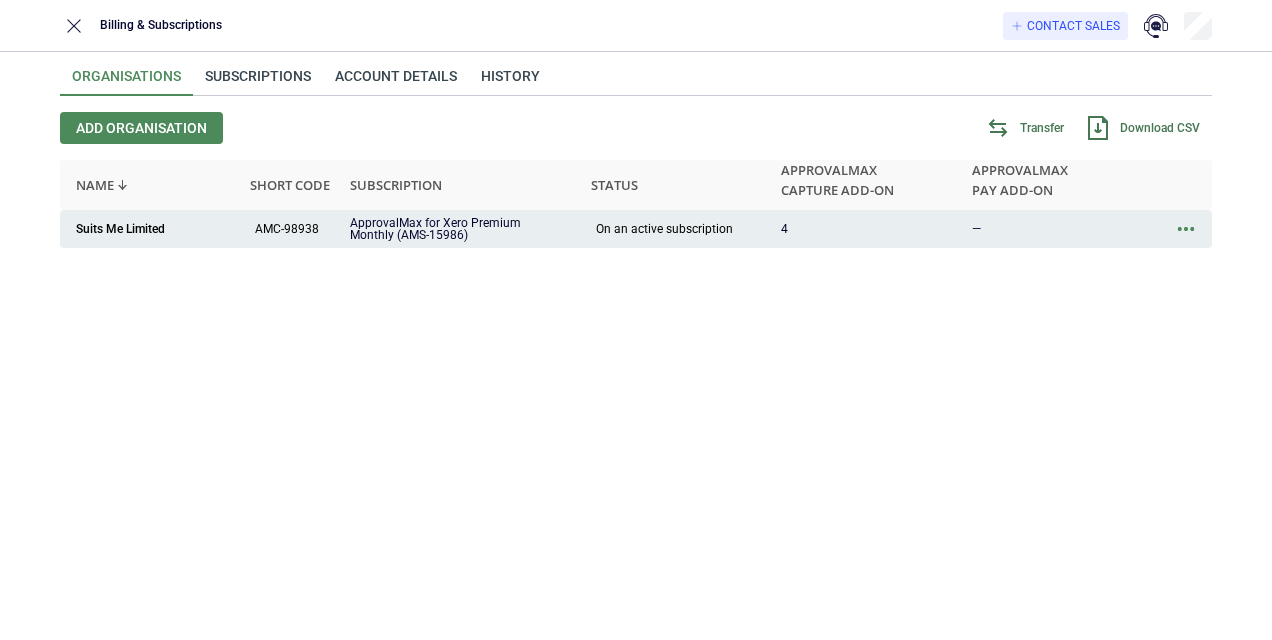 click 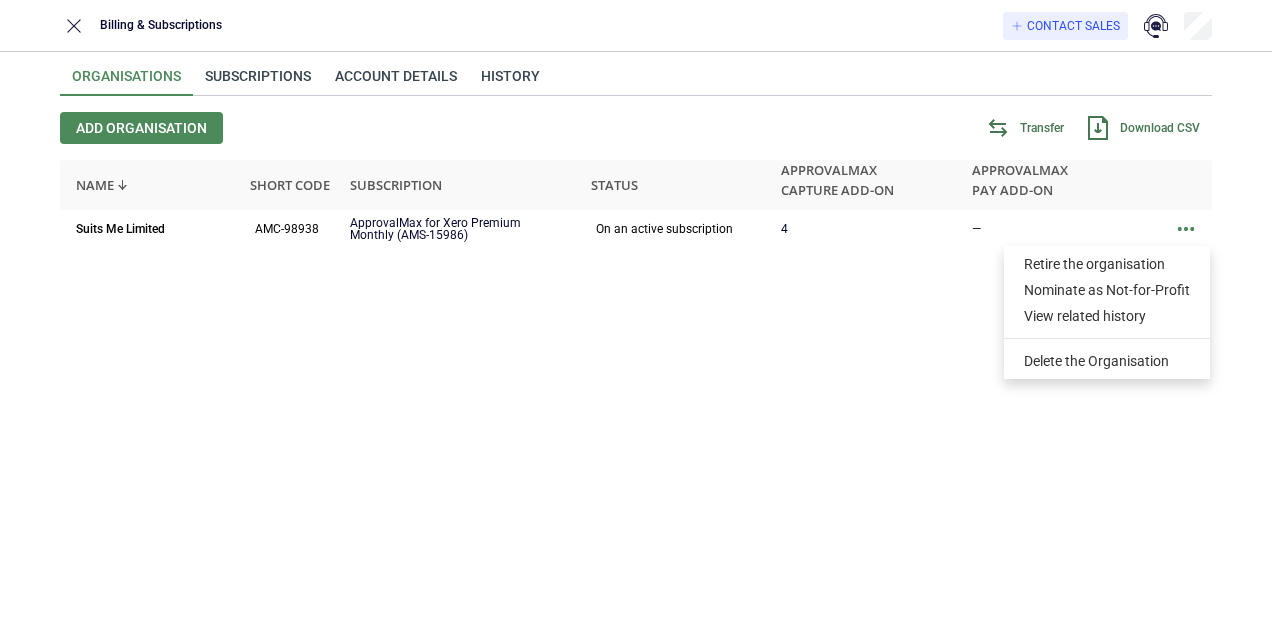 click on "Suits Me Limited AMC-98938 ApprovalMax for Xero Premium Monthly ([SUBSCRIPTION_ID]) On an active subscription 4 —" at bounding box center [636, 405] 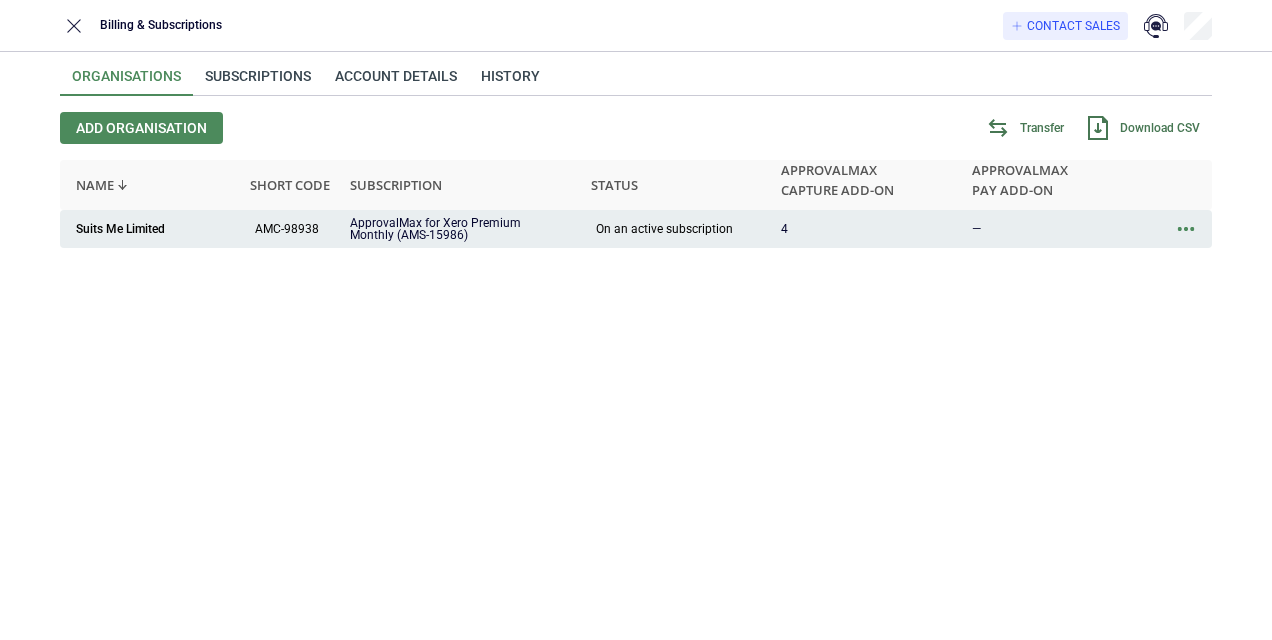 click on "4" at bounding box center (784, 229) 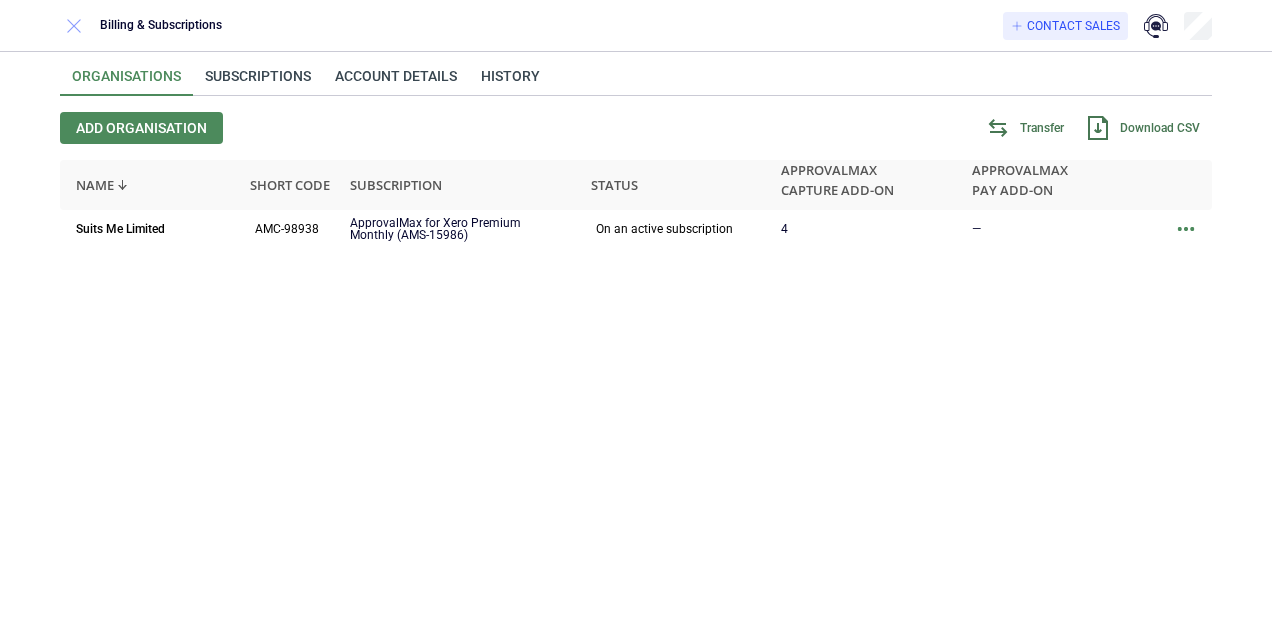 click 